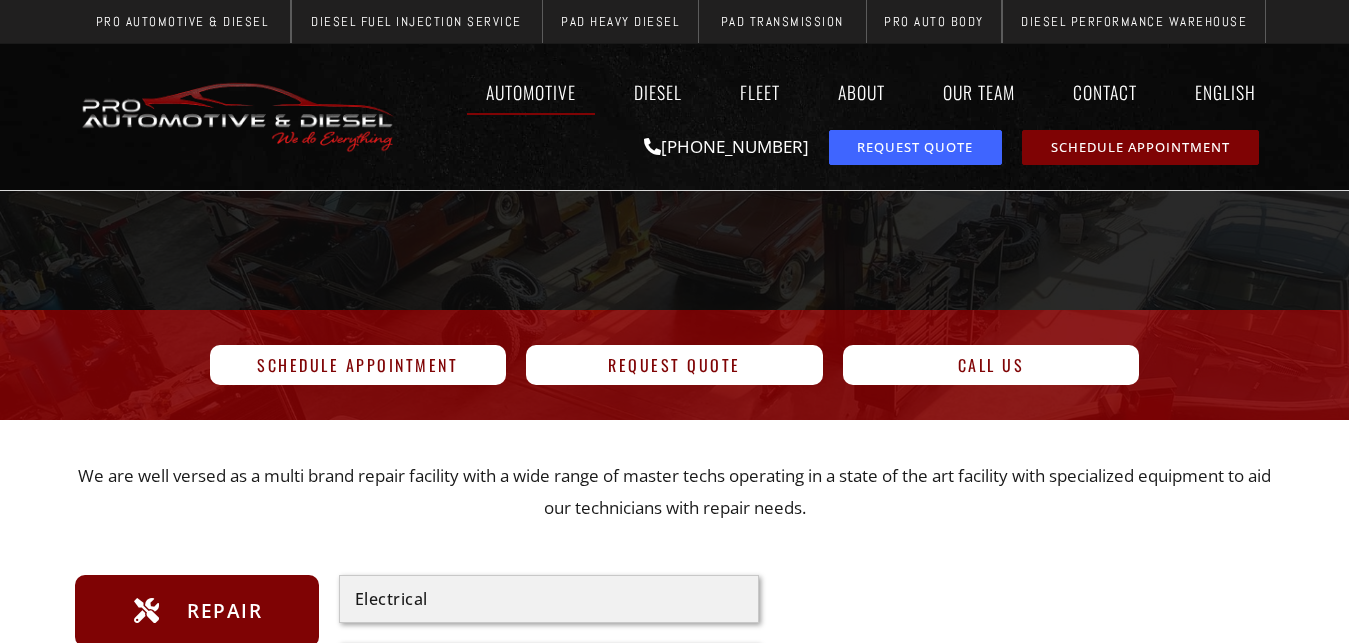 scroll, scrollTop: 0, scrollLeft: 0, axis: both 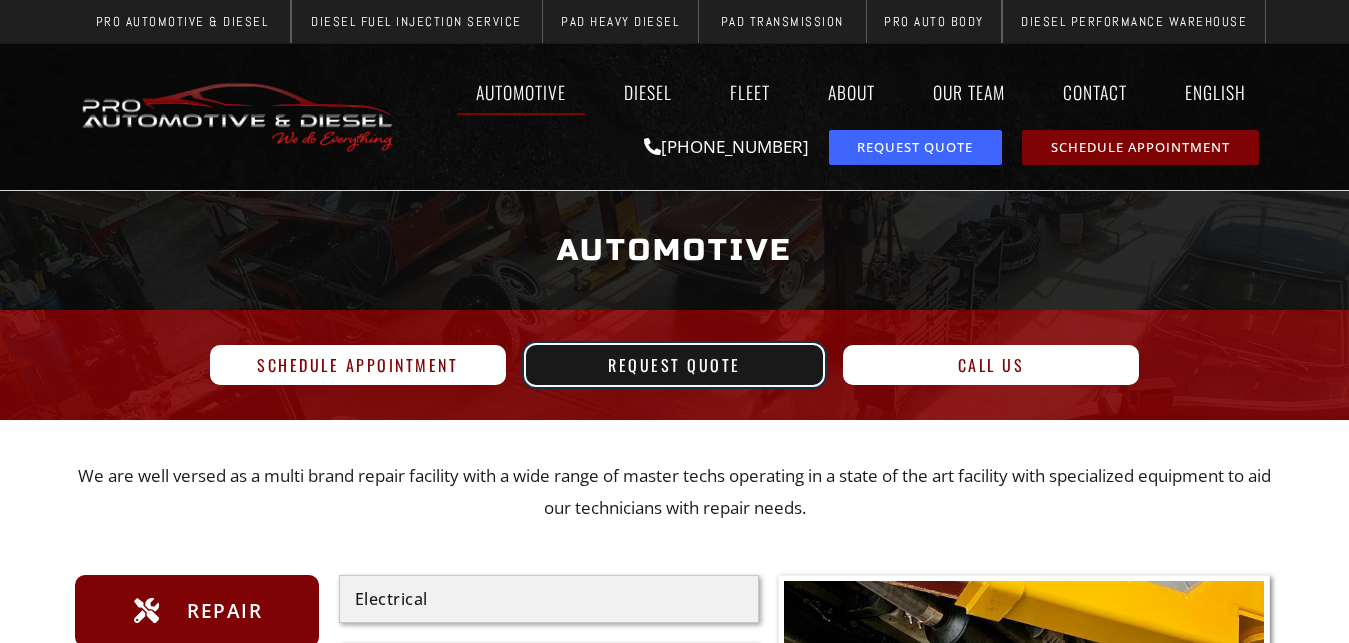 click on "Request Quote" at bounding box center (674, 365) 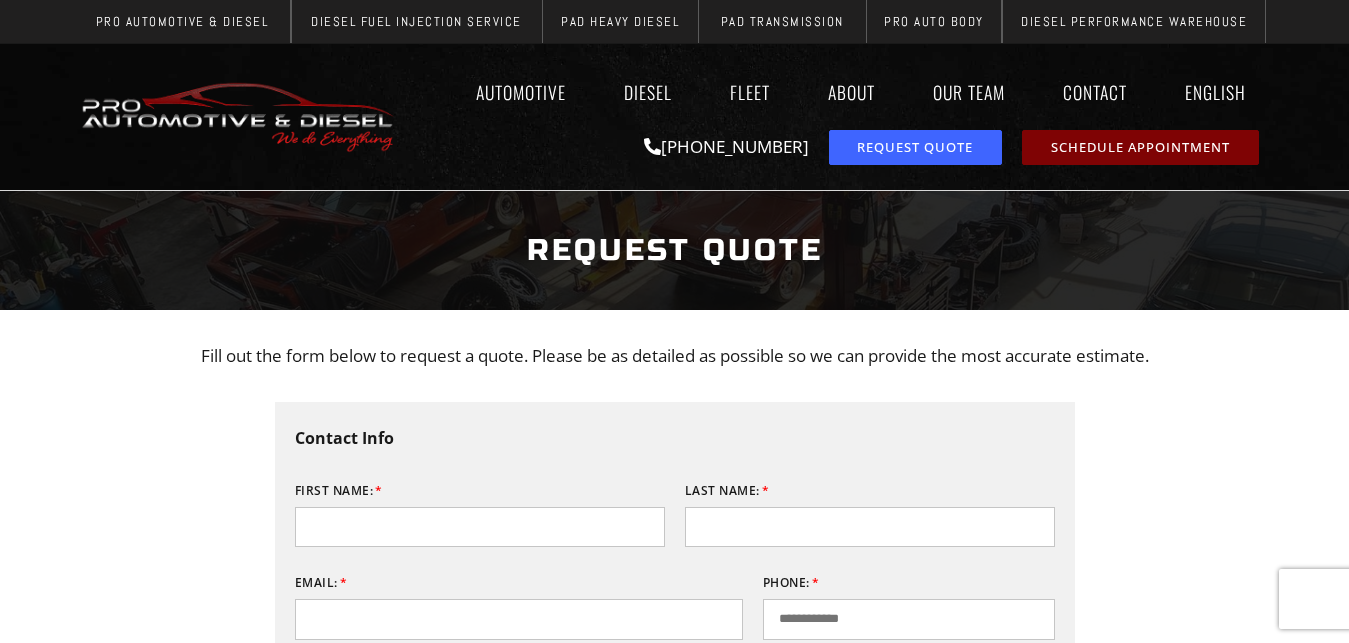 scroll, scrollTop: 204, scrollLeft: 0, axis: vertical 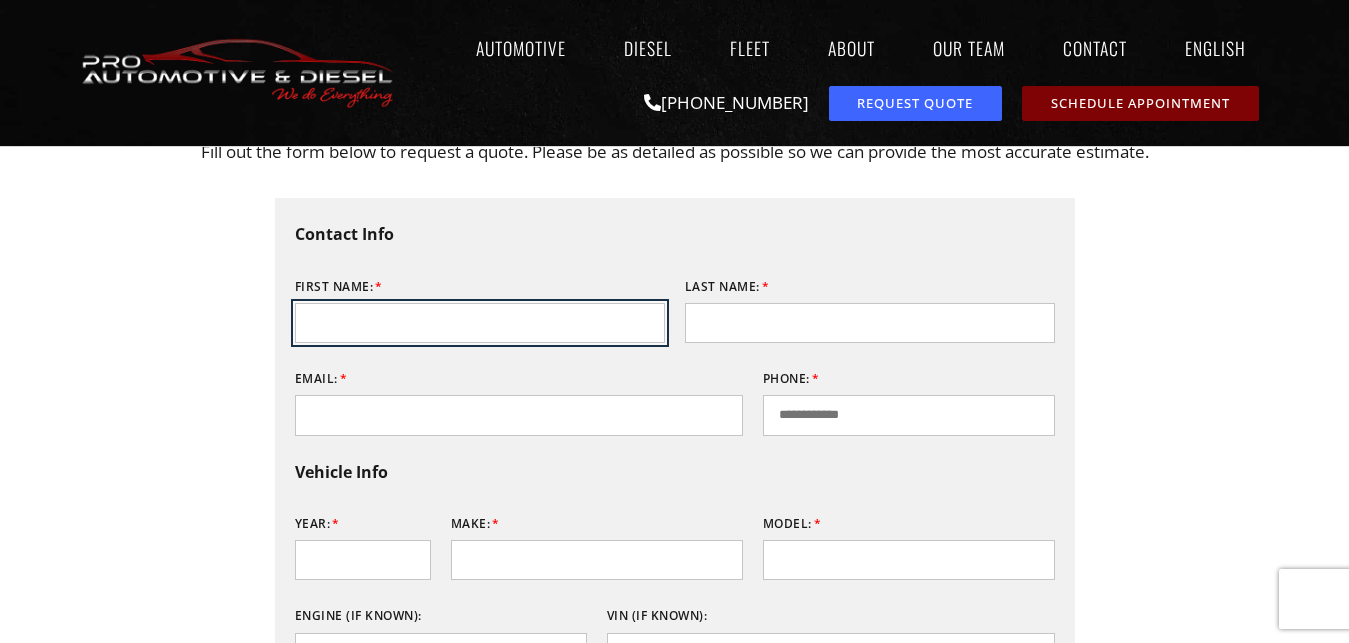 click on "First Name:" at bounding box center (480, 323) 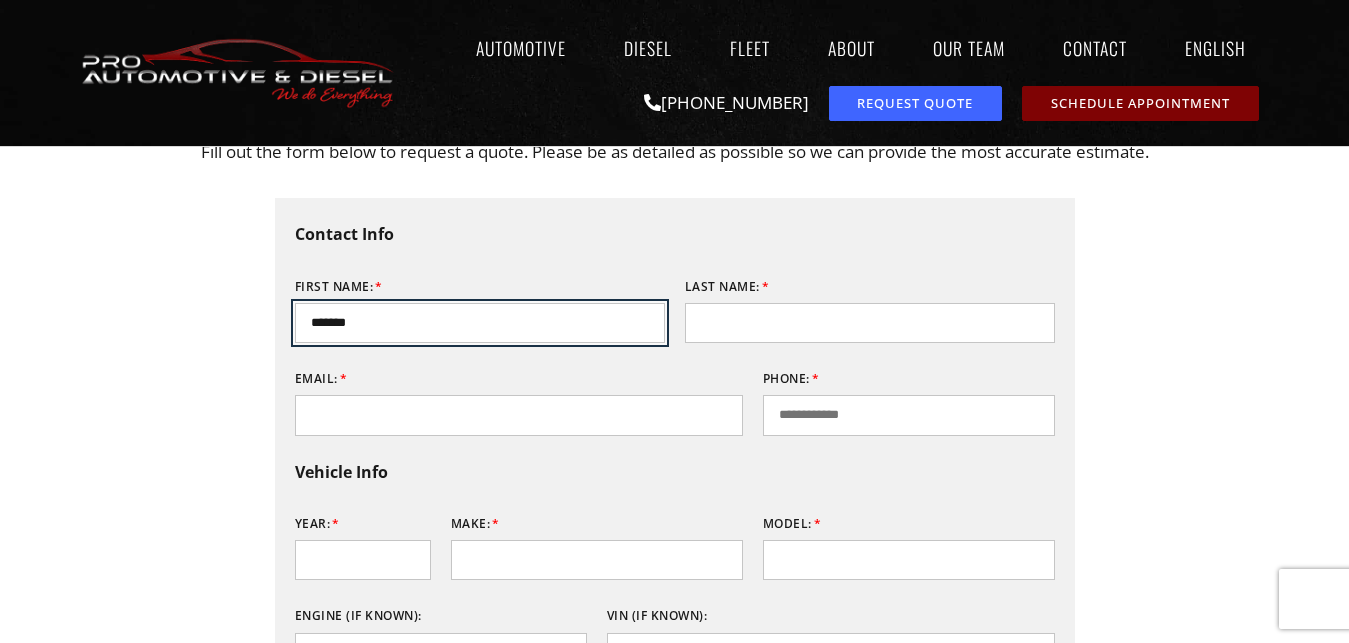 type on "*******" 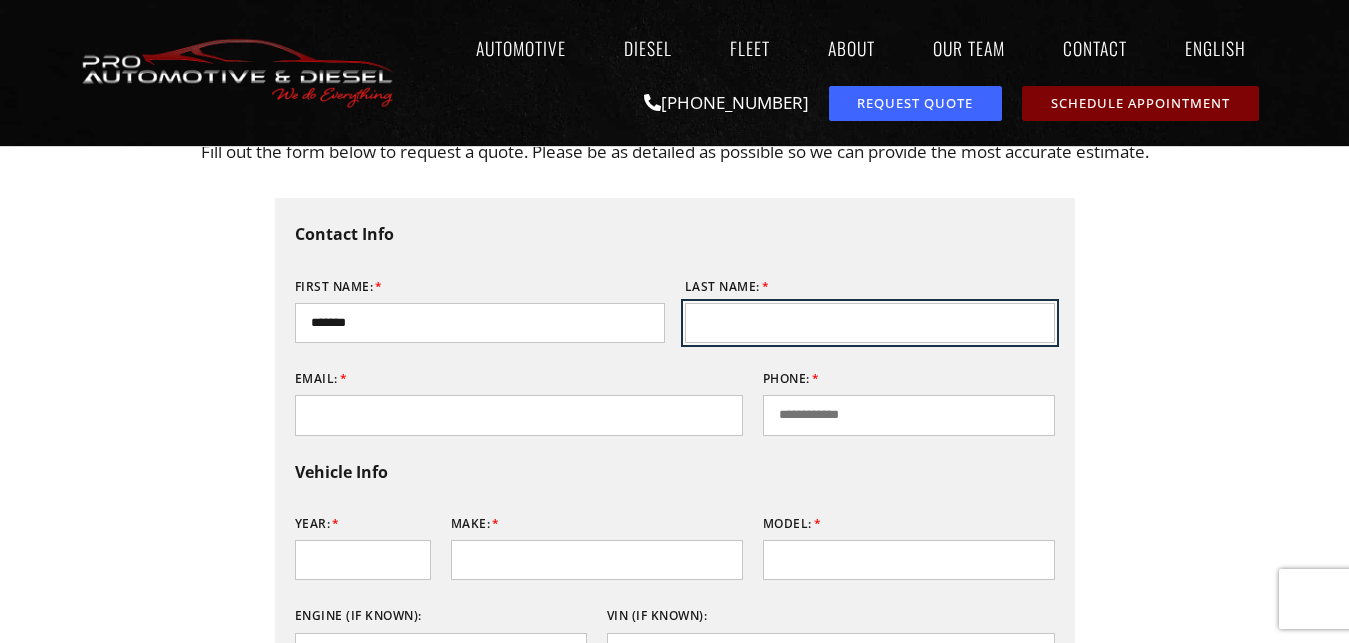 click on "Last Name:" at bounding box center (870, 323) 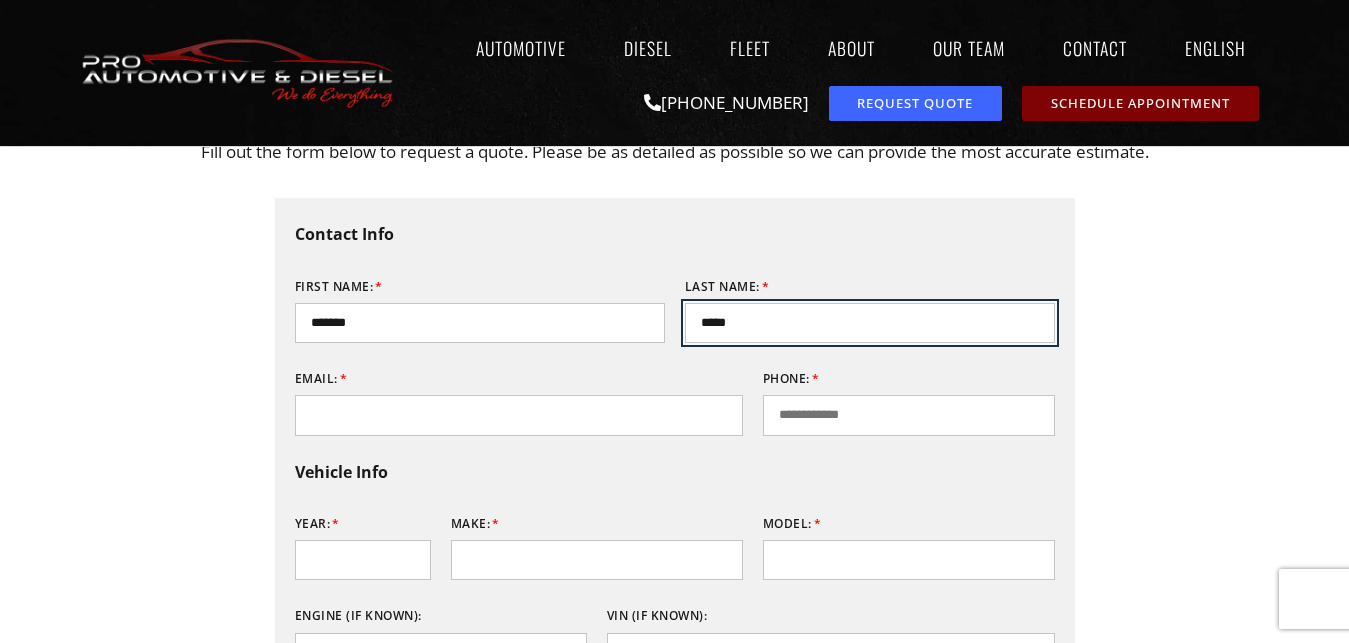 type on "*****" 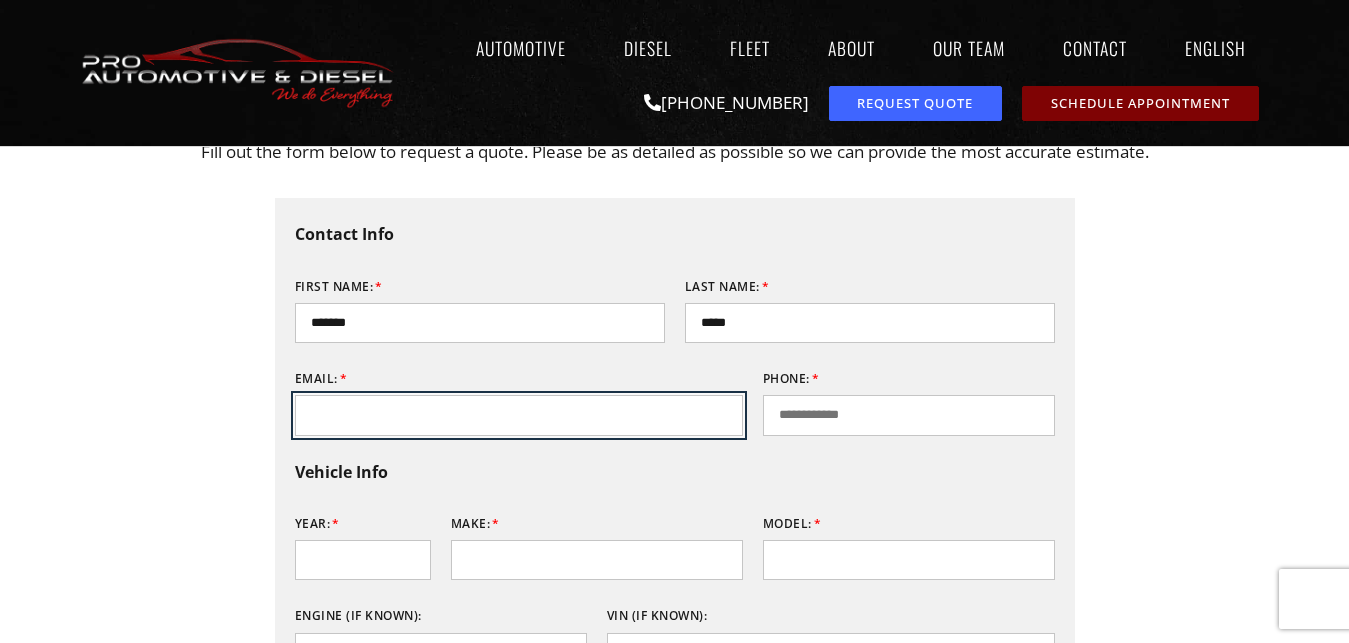click on "Email:" at bounding box center (519, 415) 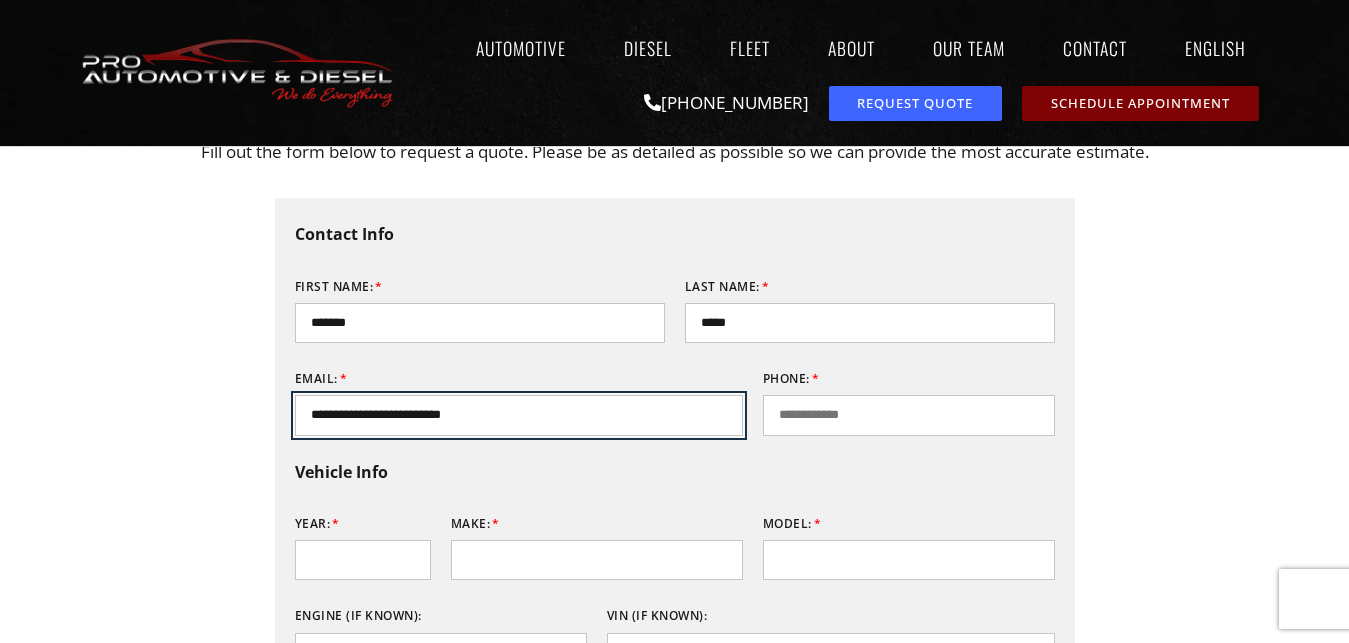type on "**********" 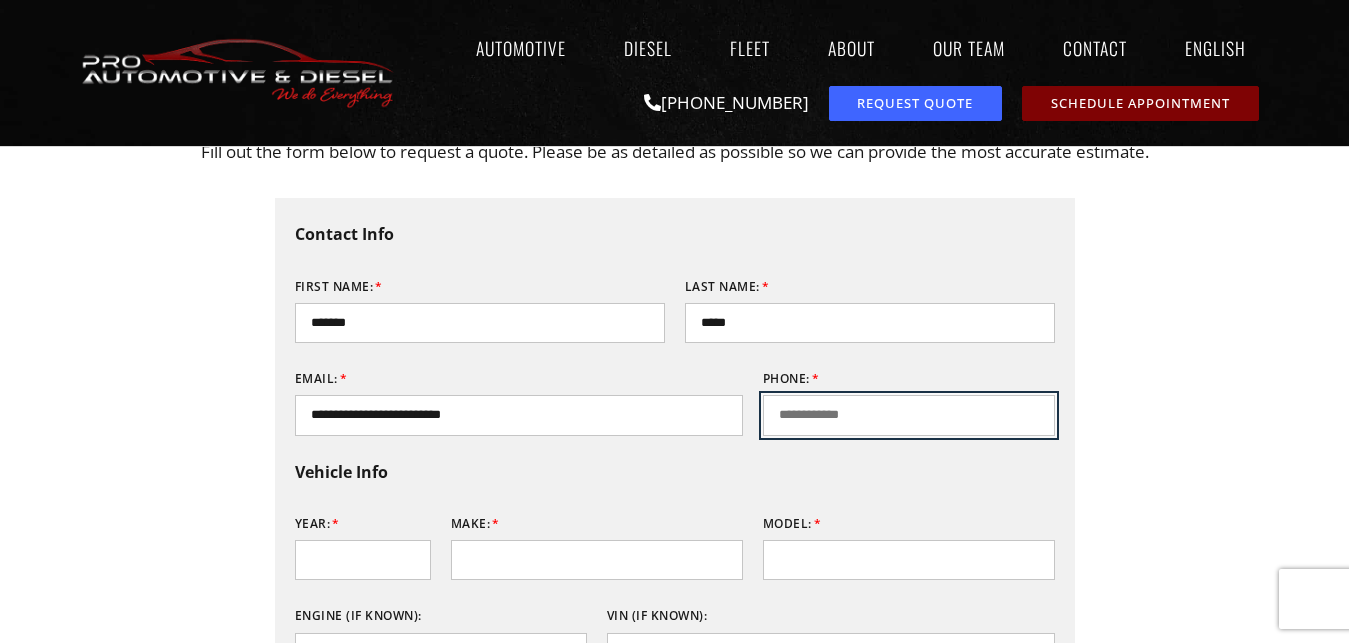 click on "Phone:" at bounding box center [909, 415] 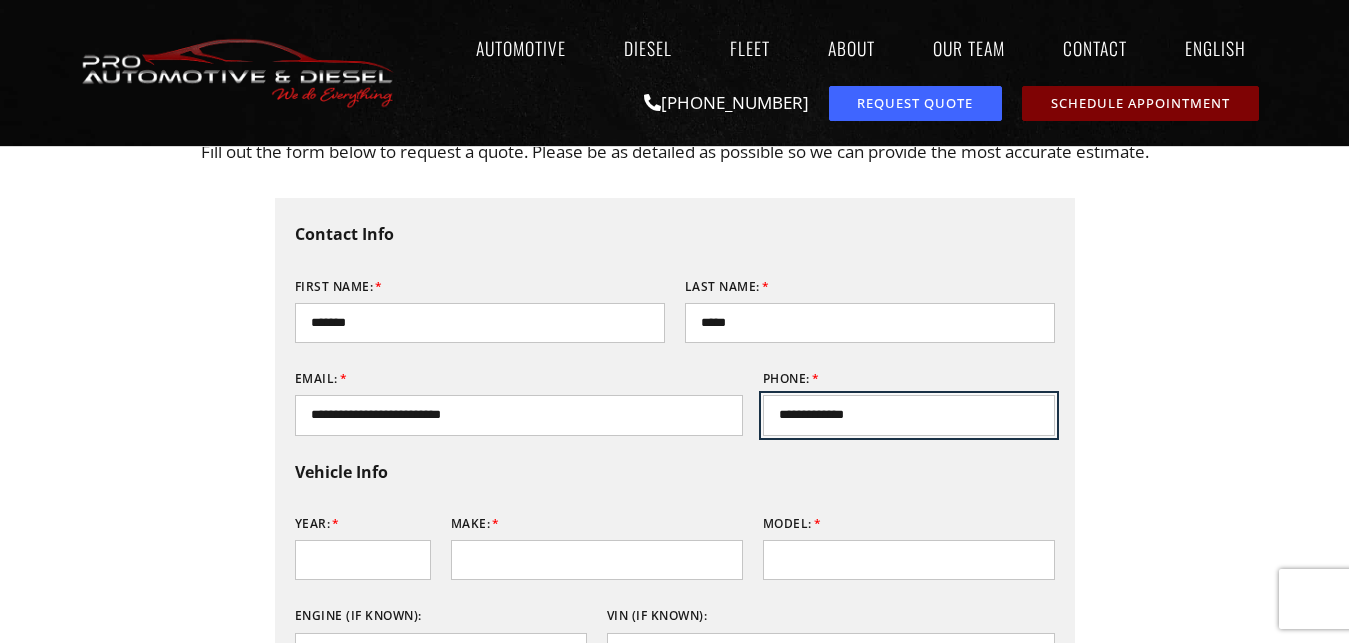 type on "**********" 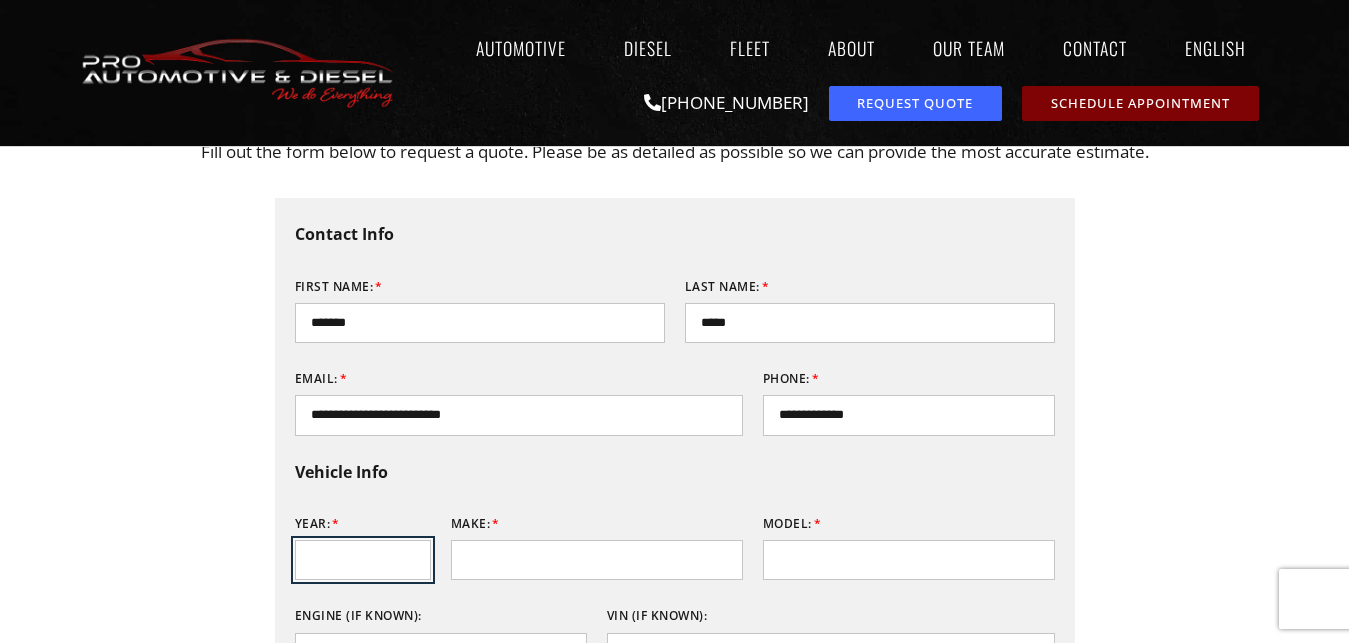 click on "Year:" at bounding box center [363, 560] 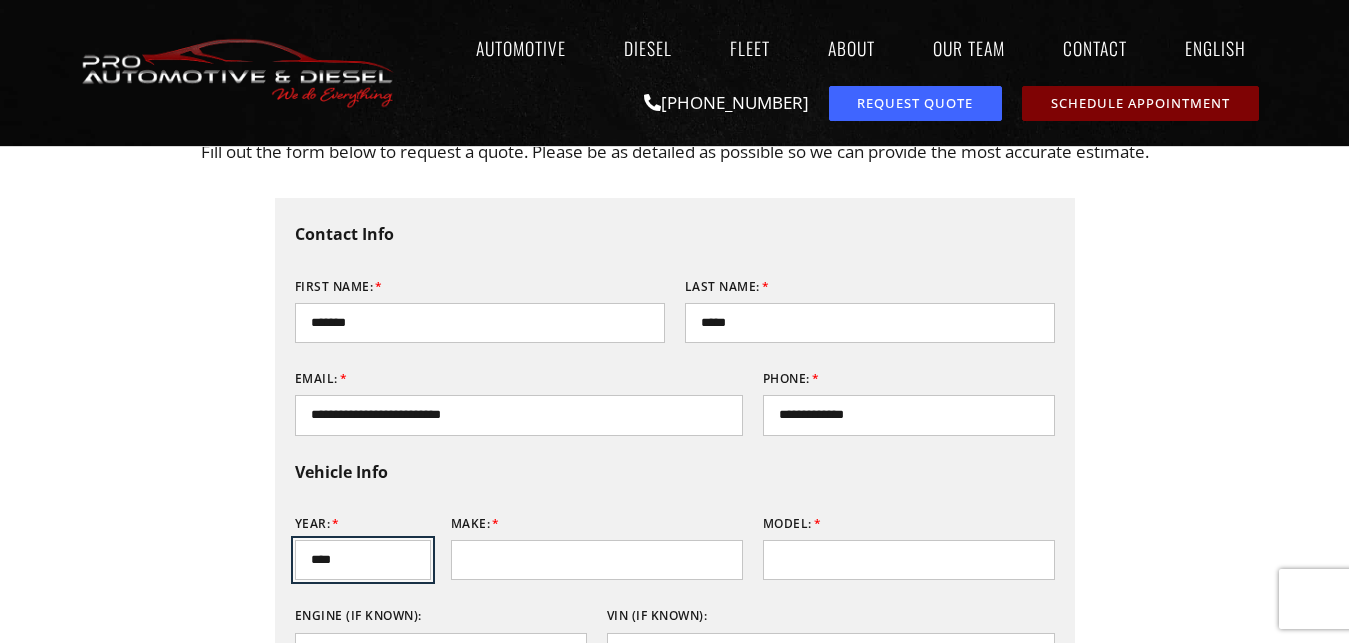 type on "****" 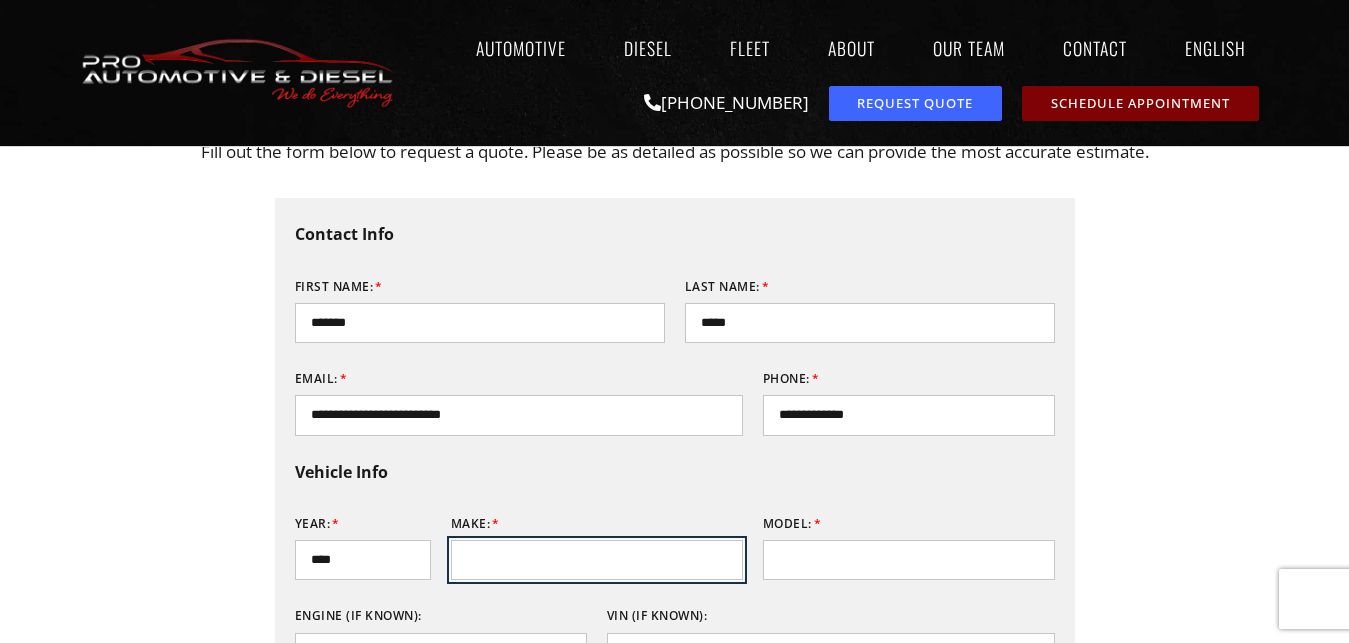 click on "Make:" at bounding box center [597, 560] 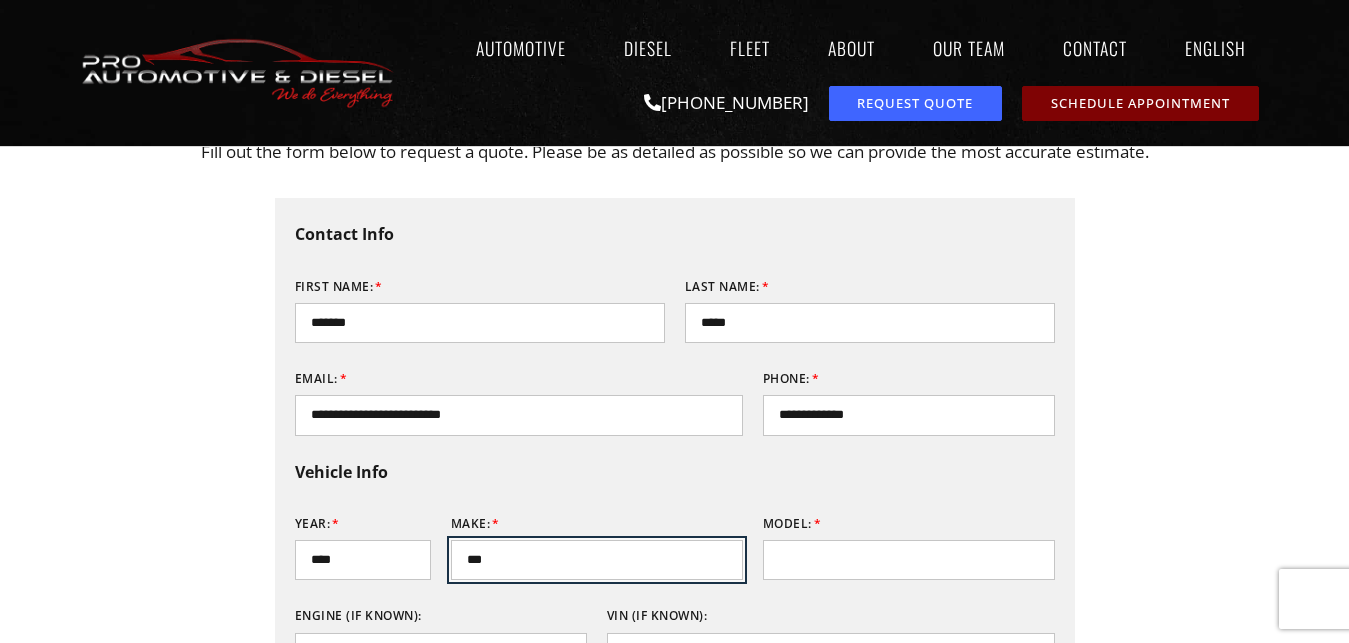 type on "***" 